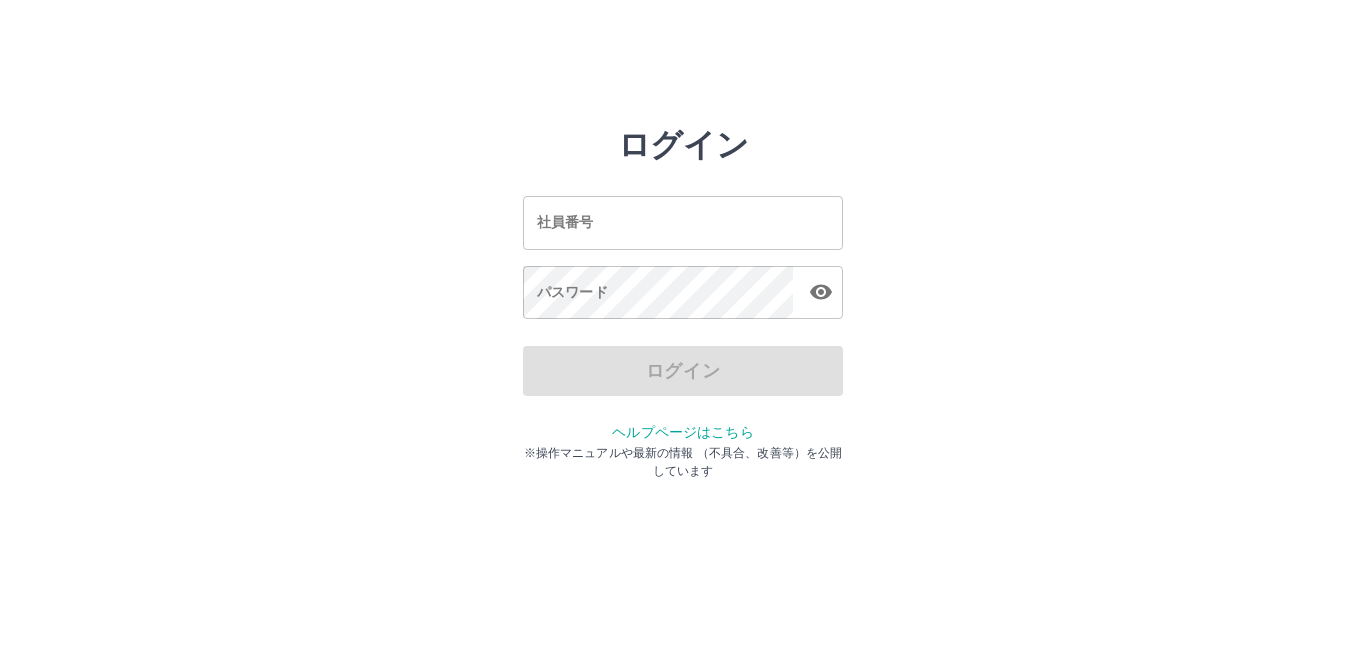 scroll, scrollTop: 0, scrollLeft: 0, axis: both 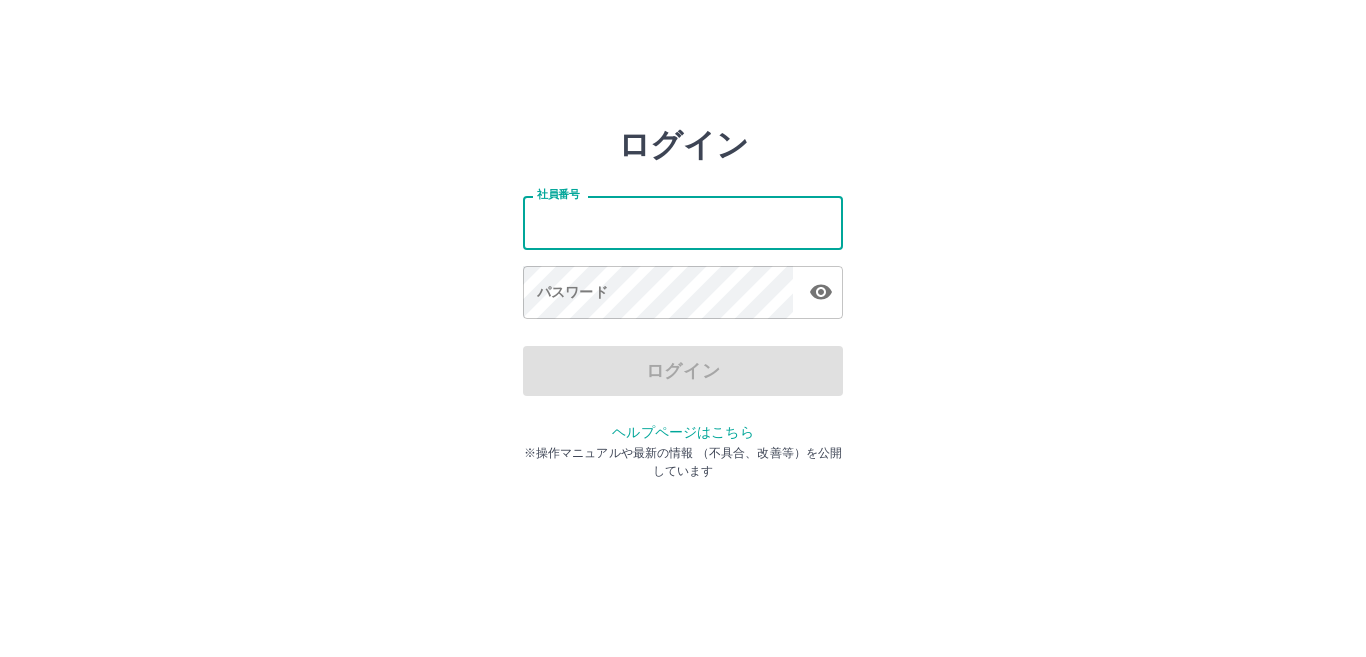 click on "社員番号" at bounding box center [683, 222] 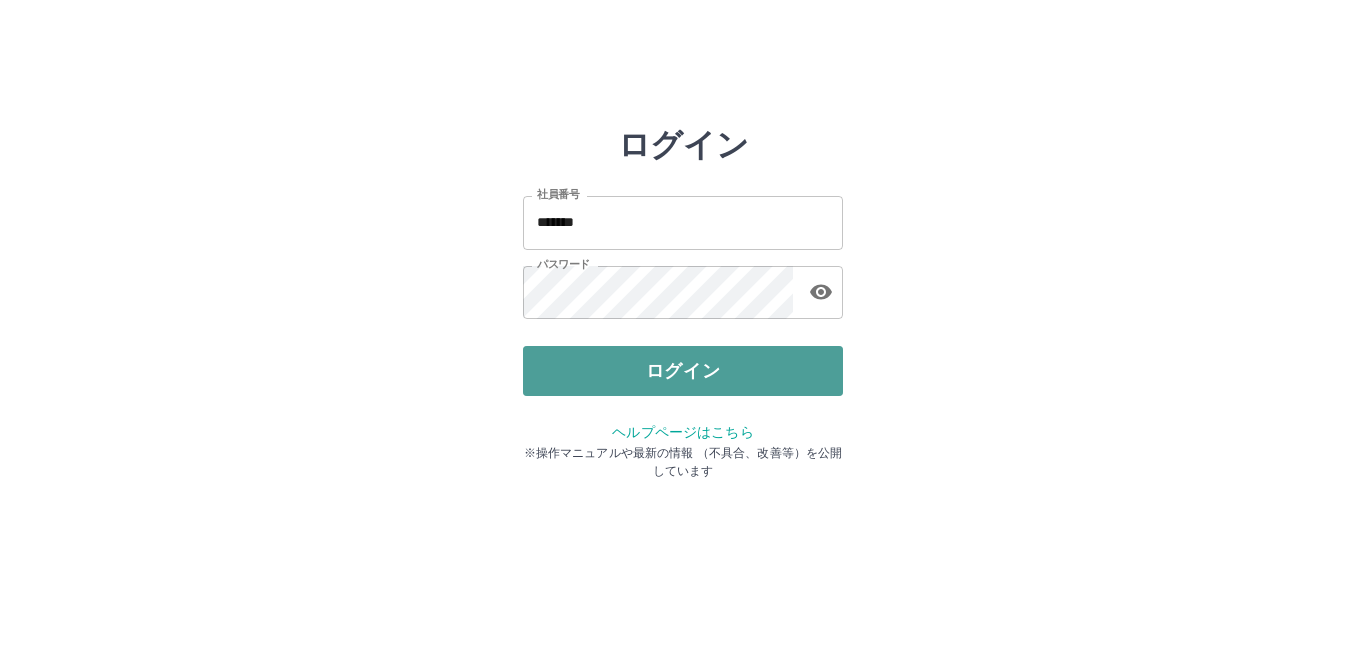 click on "ログイン" at bounding box center [683, 371] 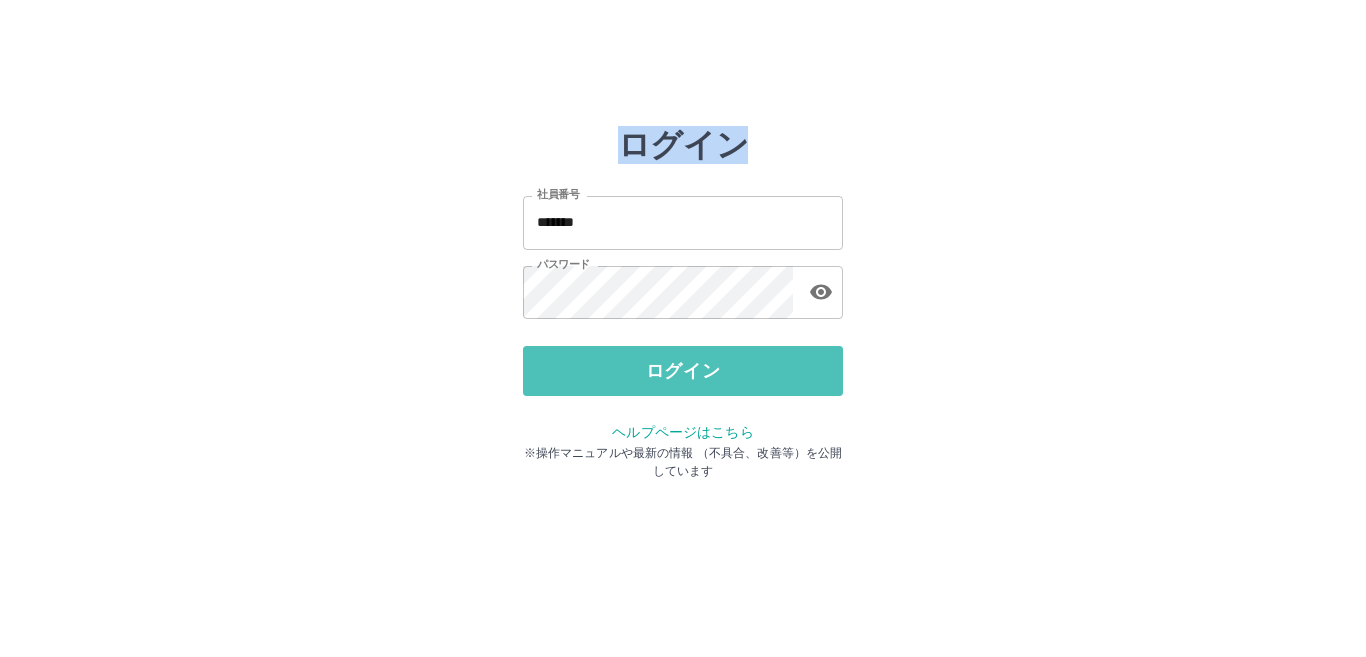 click at bounding box center (683, 328) 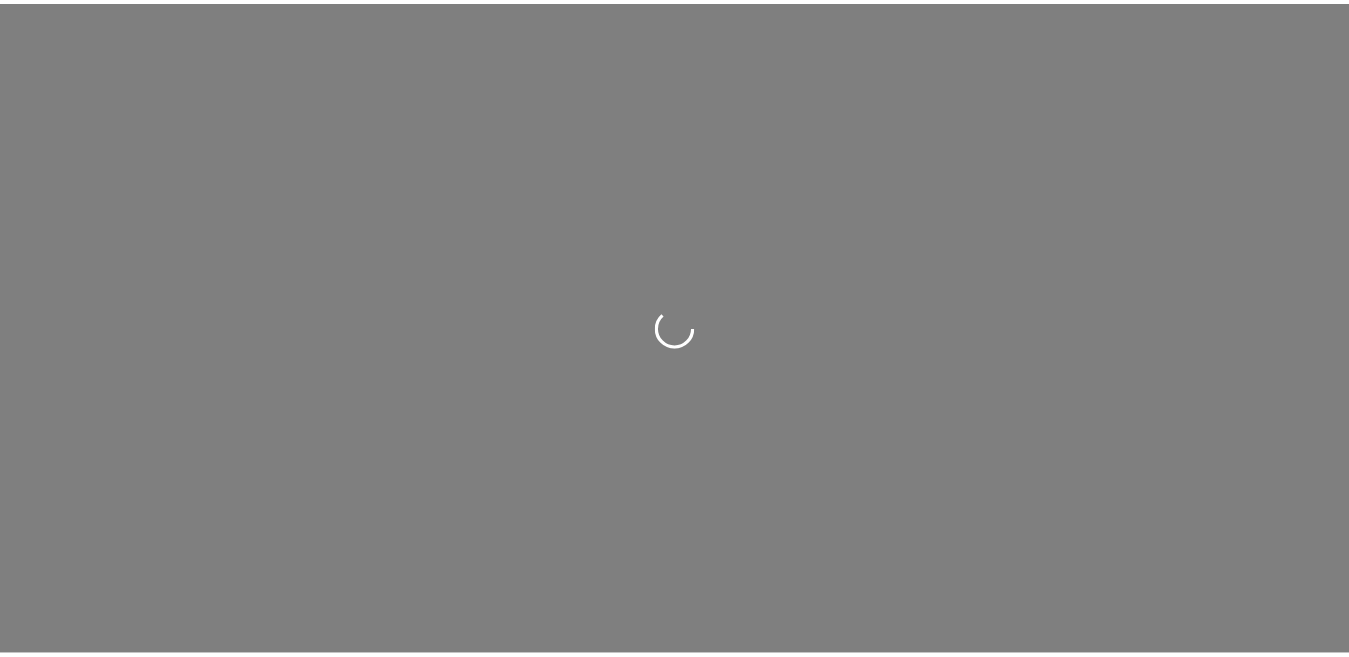 scroll, scrollTop: 0, scrollLeft: 0, axis: both 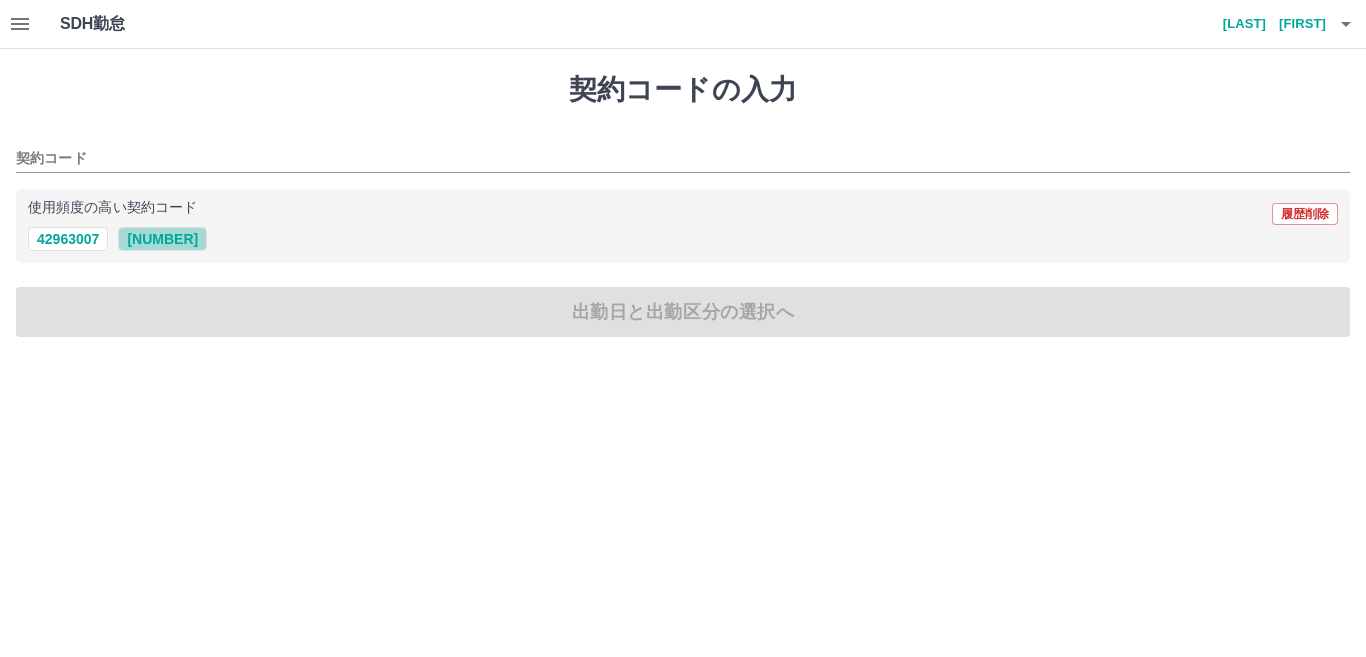 click on "[NUMBER]" at bounding box center (162, 239) 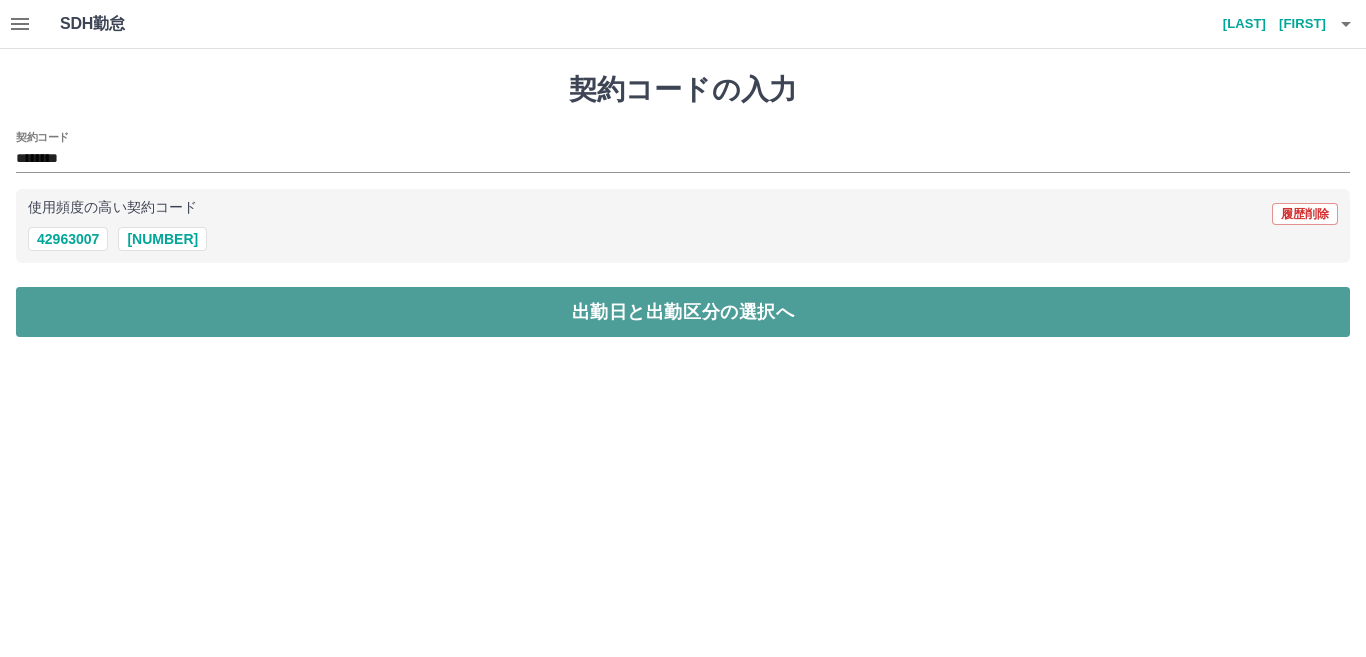click on "出勤日と出勤区分の選択へ" at bounding box center (683, 312) 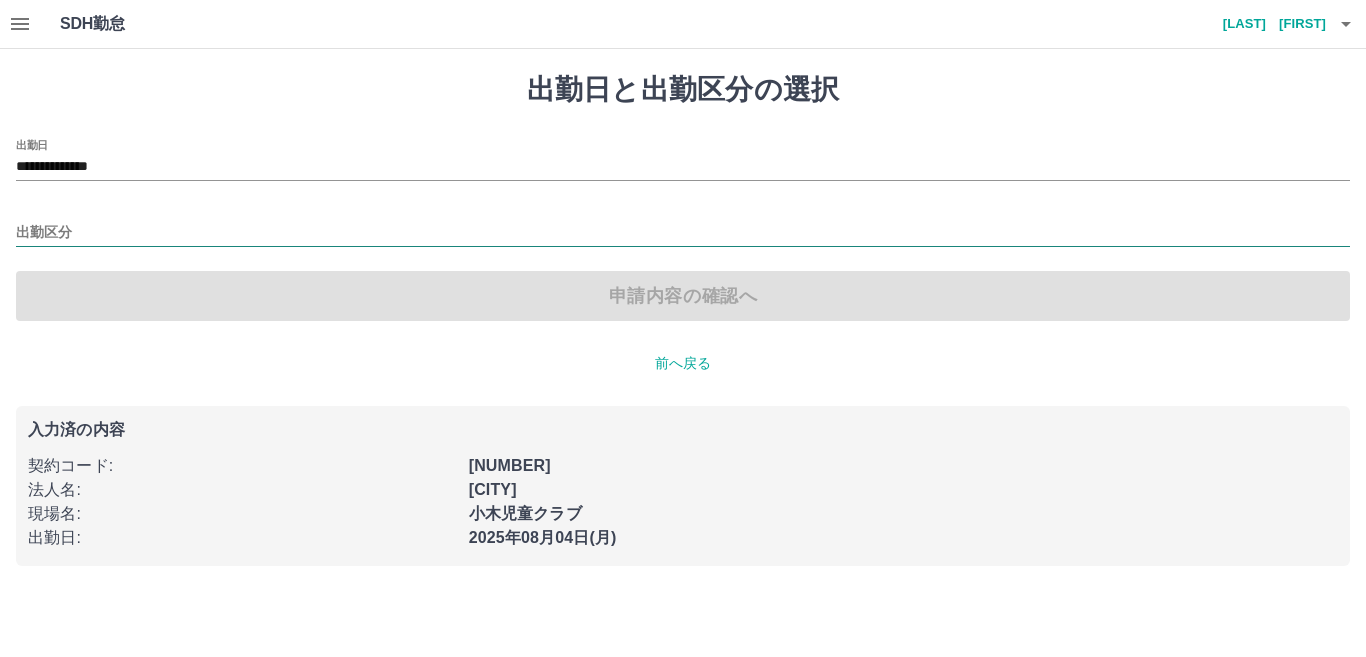 click on "出勤区分" at bounding box center (683, 233) 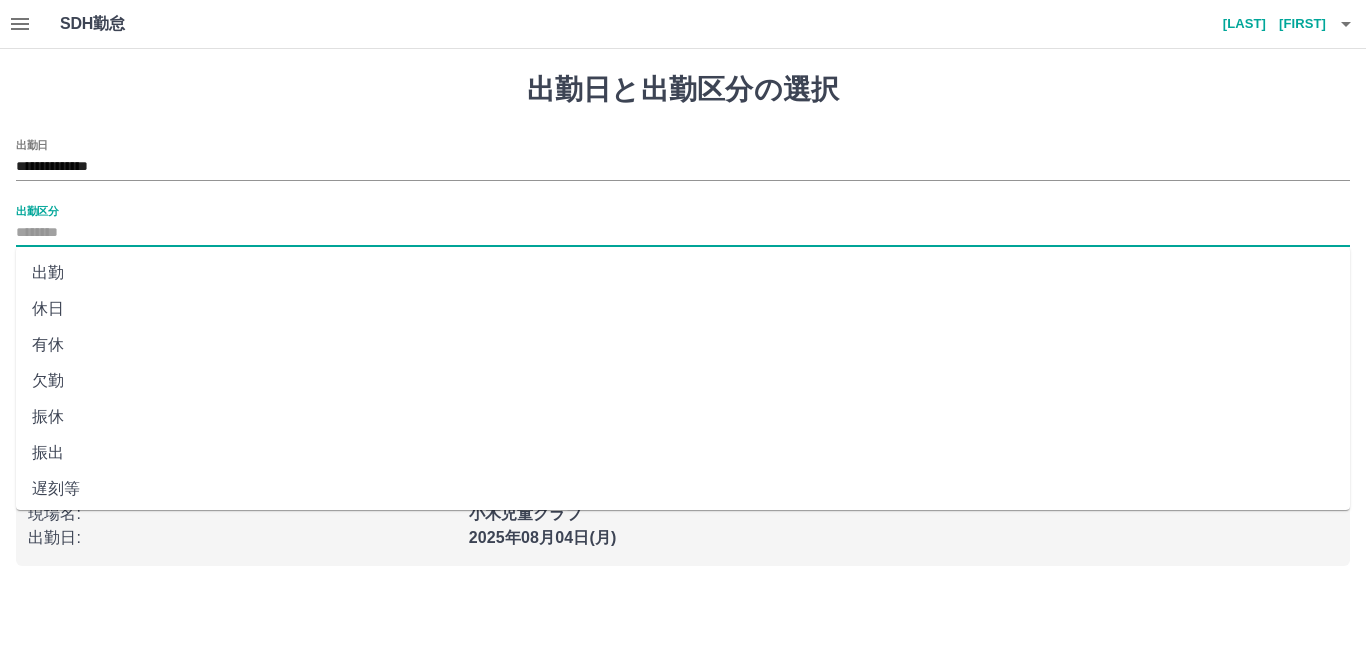 click on "出勤" at bounding box center (683, 273) 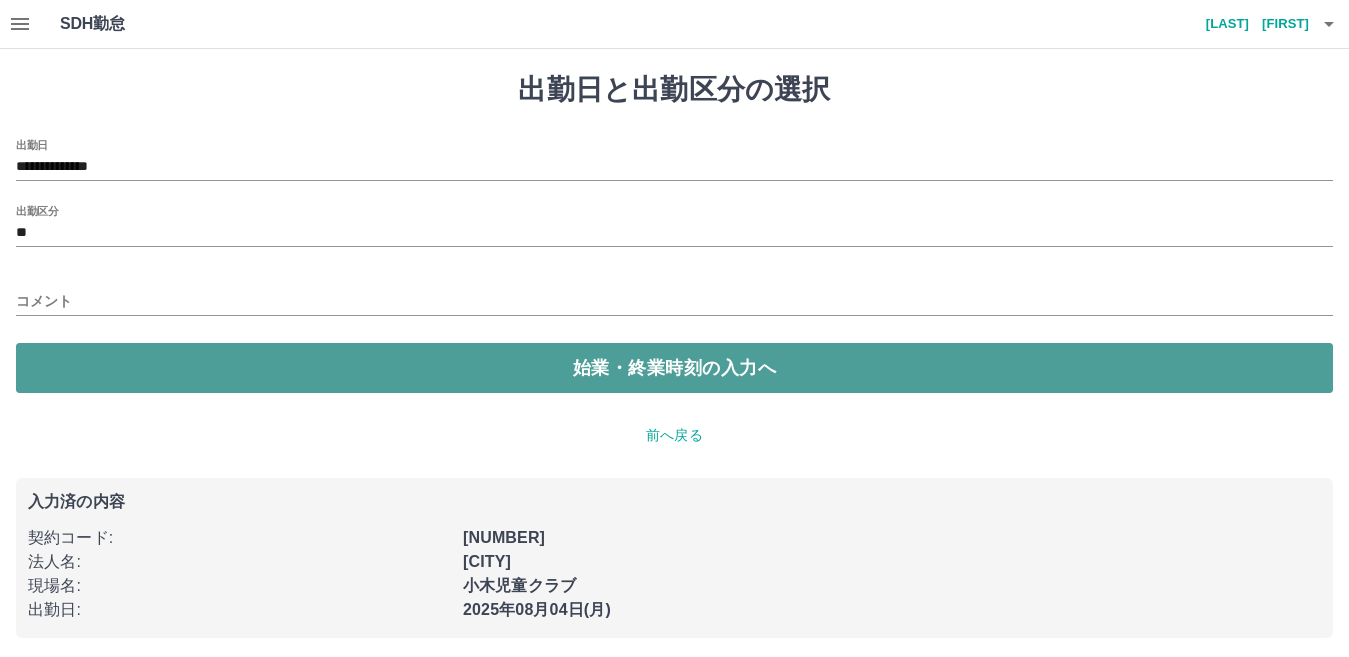 click on "始業・終業時刻の入力へ" at bounding box center [674, 368] 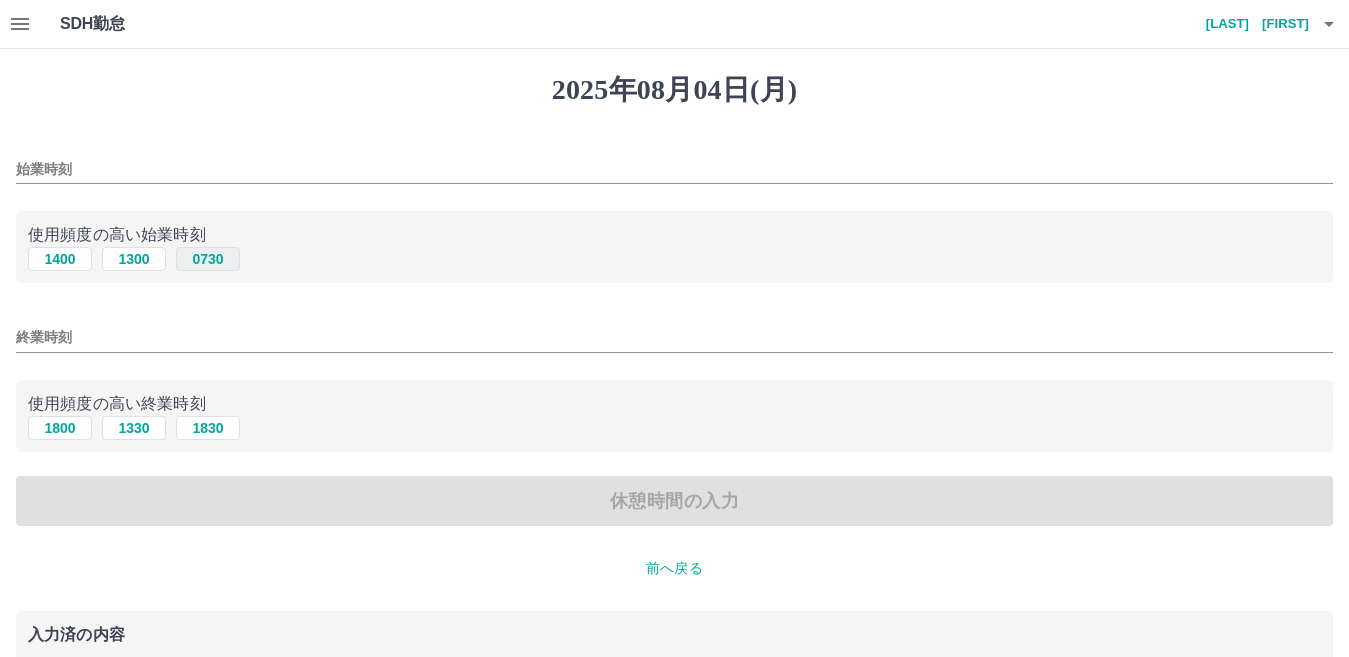 click on "0730" at bounding box center [208, 259] 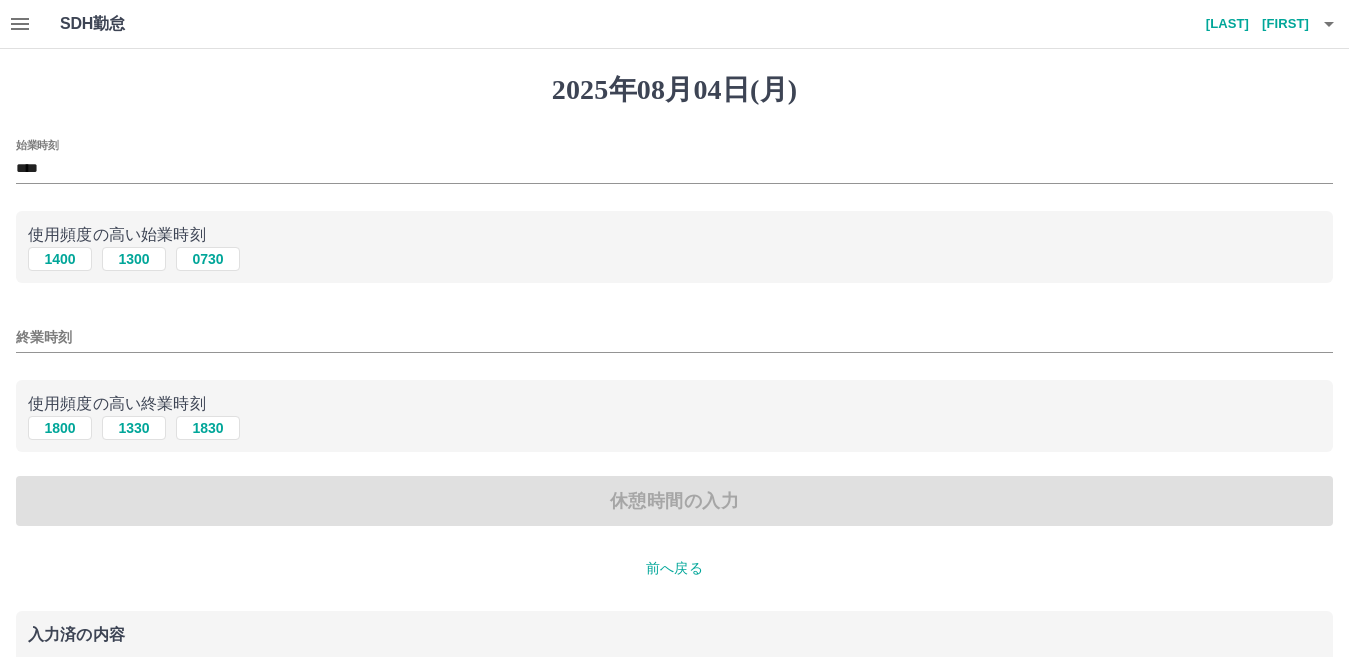 click on "終業時刻" at bounding box center [674, 337] 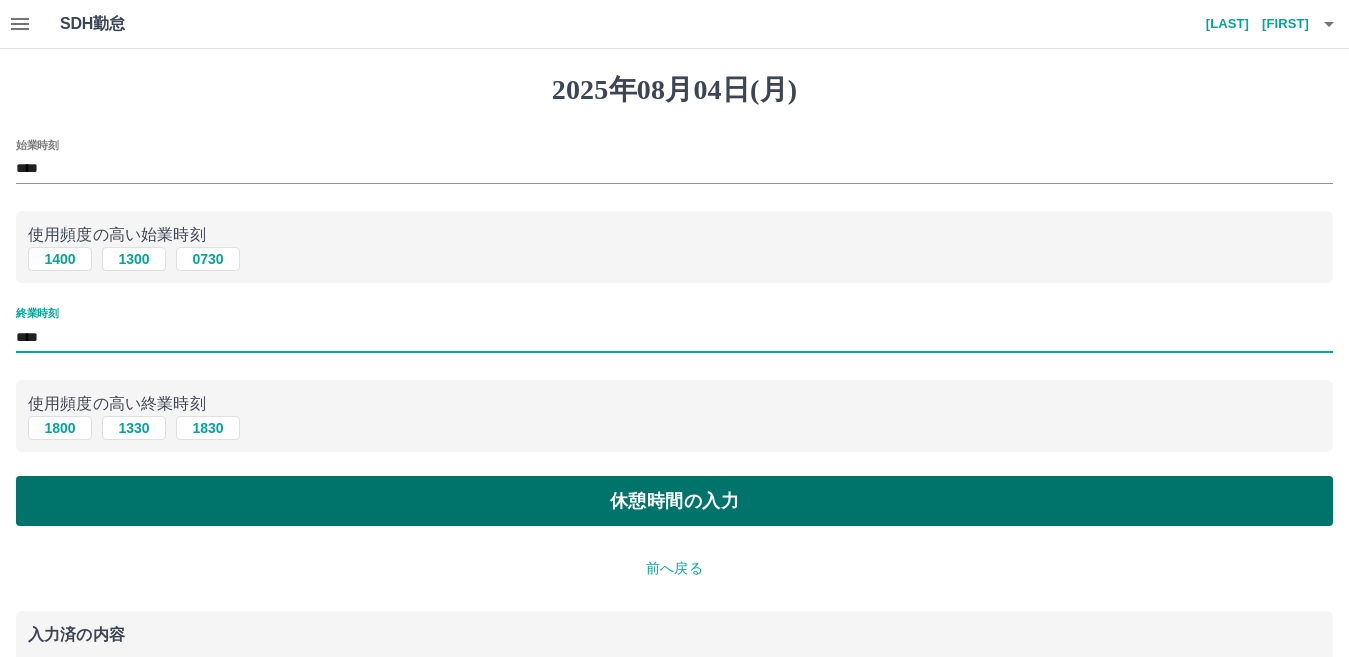 type on "****" 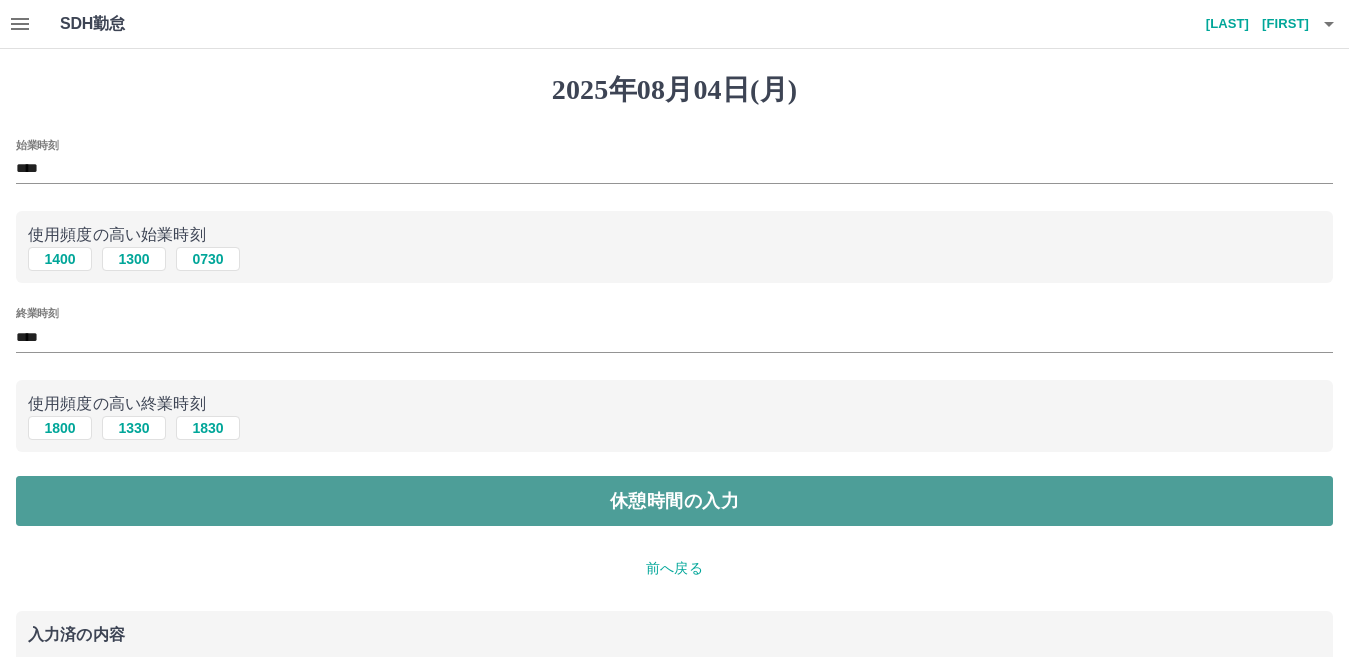 click on "休憩時間の入力" at bounding box center (674, 501) 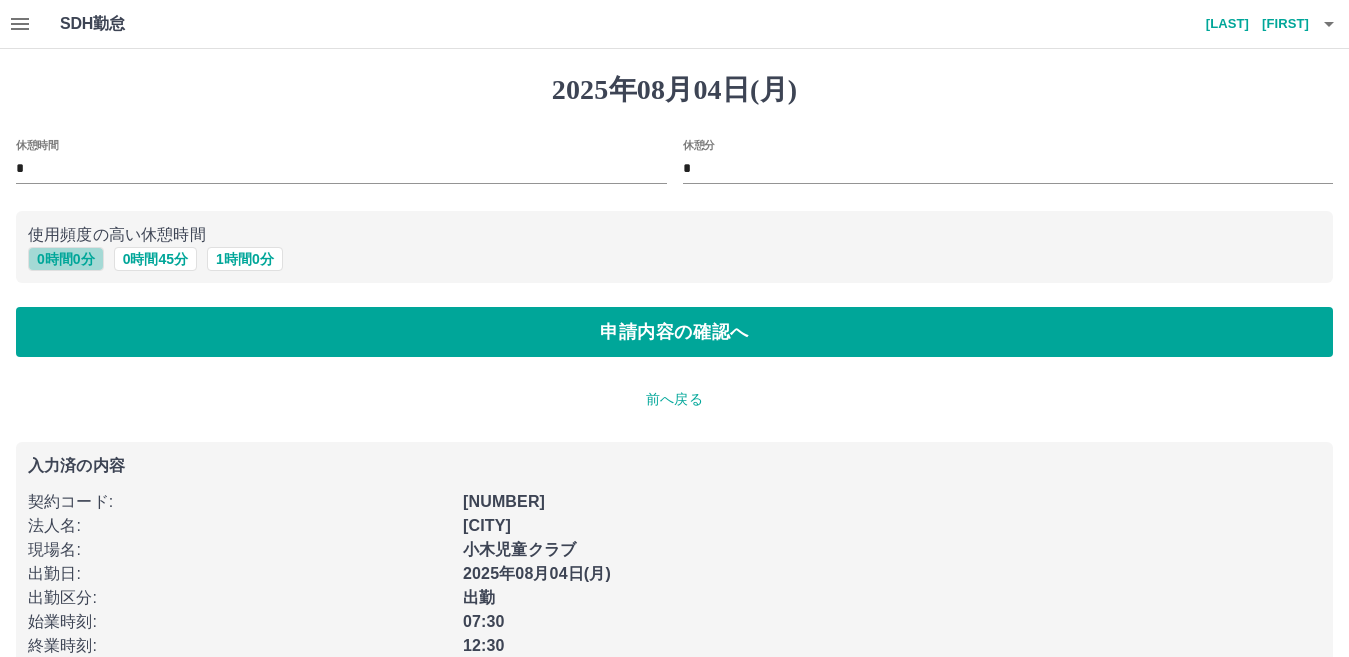 click on "0 時間 0 分" at bounding box center (66, 259) 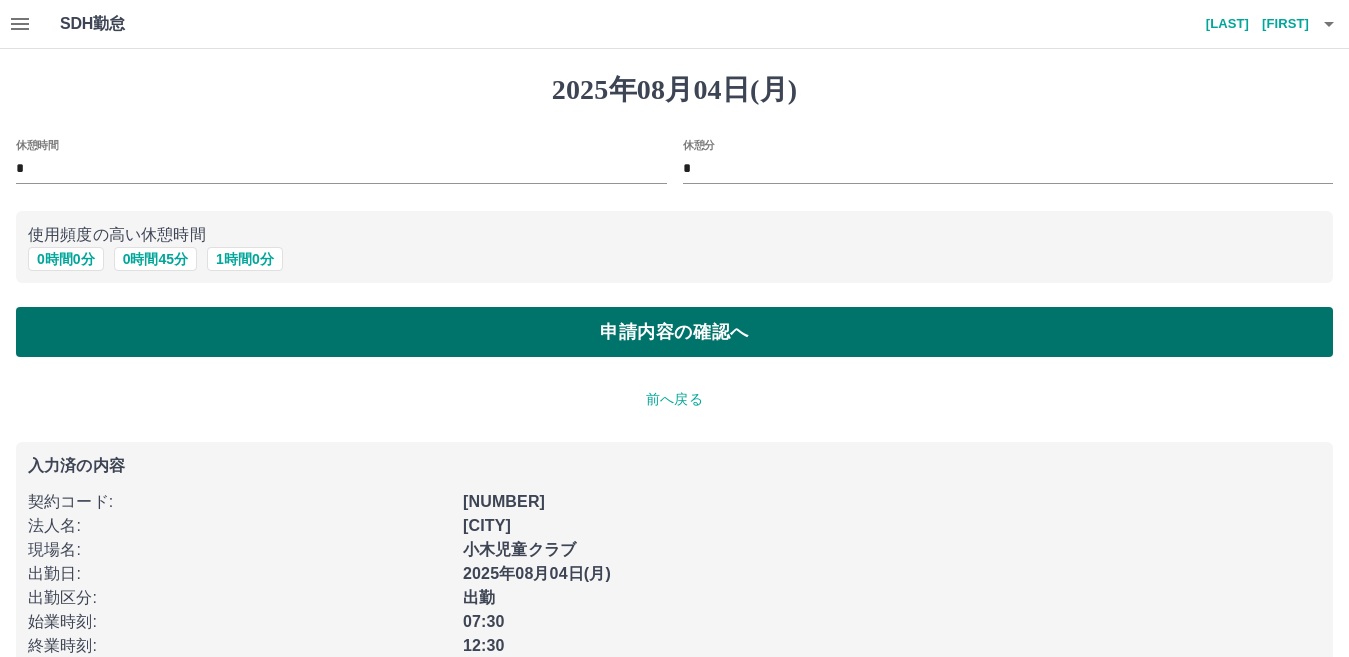 click on "申請内容の確認へ" at bounding box center [674, 332] 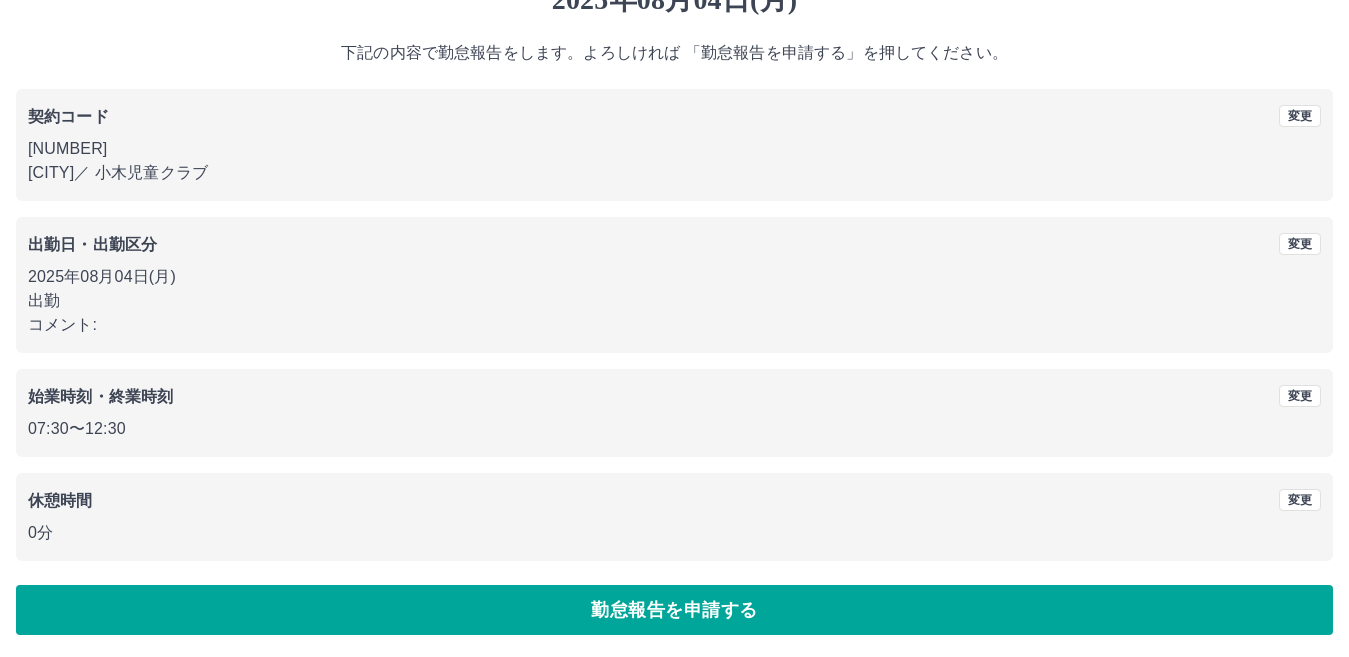 scroll, scrollTop: 92, scrollLeft: 0, axis: vertical 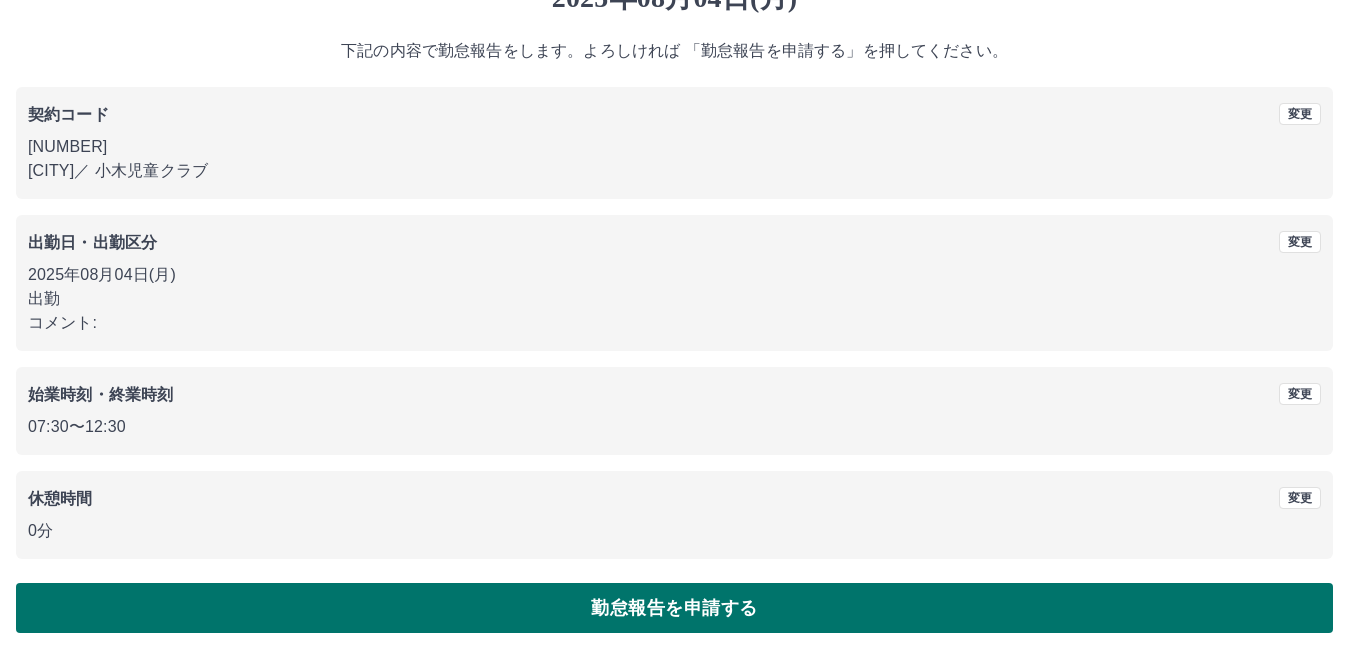 click on "勤怠報告を申請する" at bounding box center [674, 608] 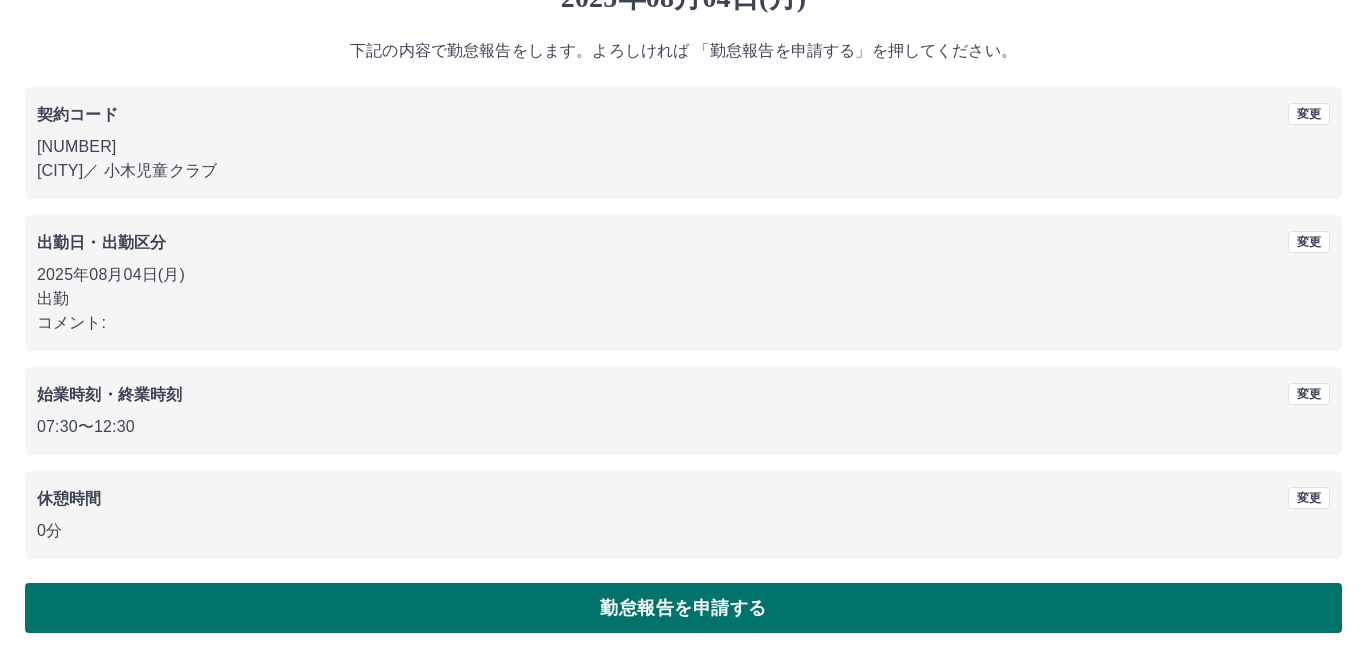 scroll, scrollTop: 0, scrollLeft: 0, axis: both 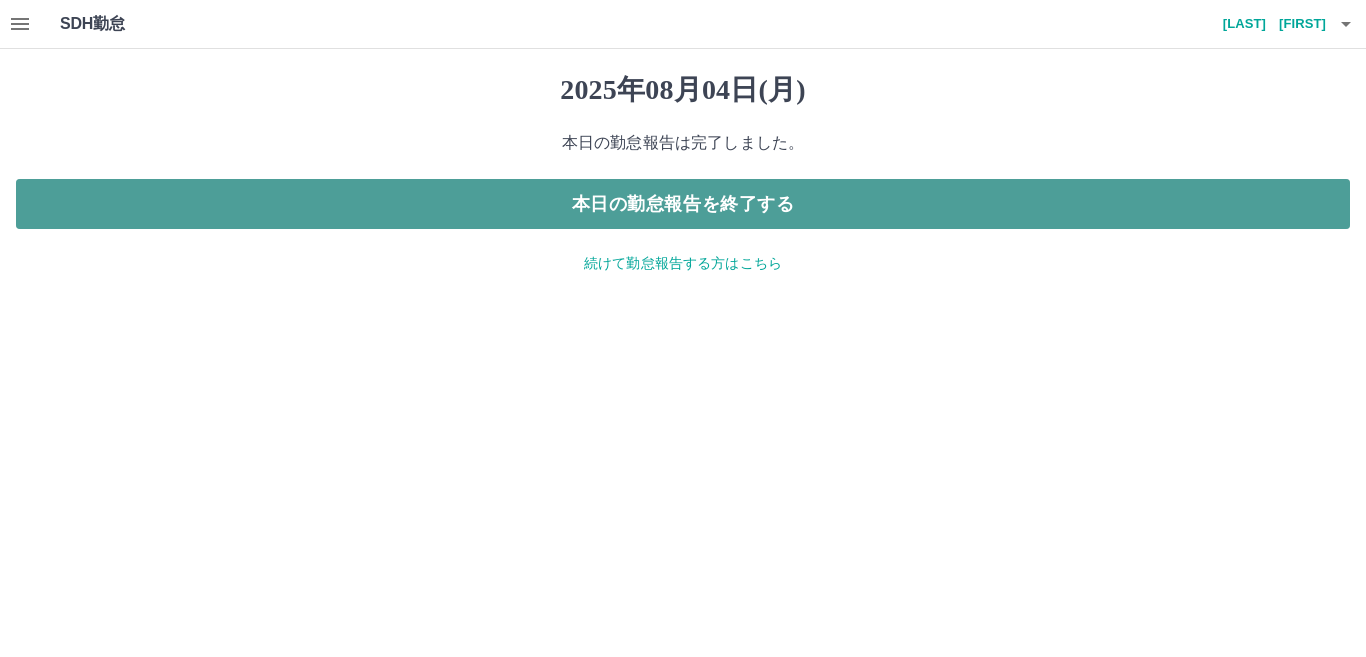 click on "本日の勤怠報告を終了する" at bounding box center (683, 204) 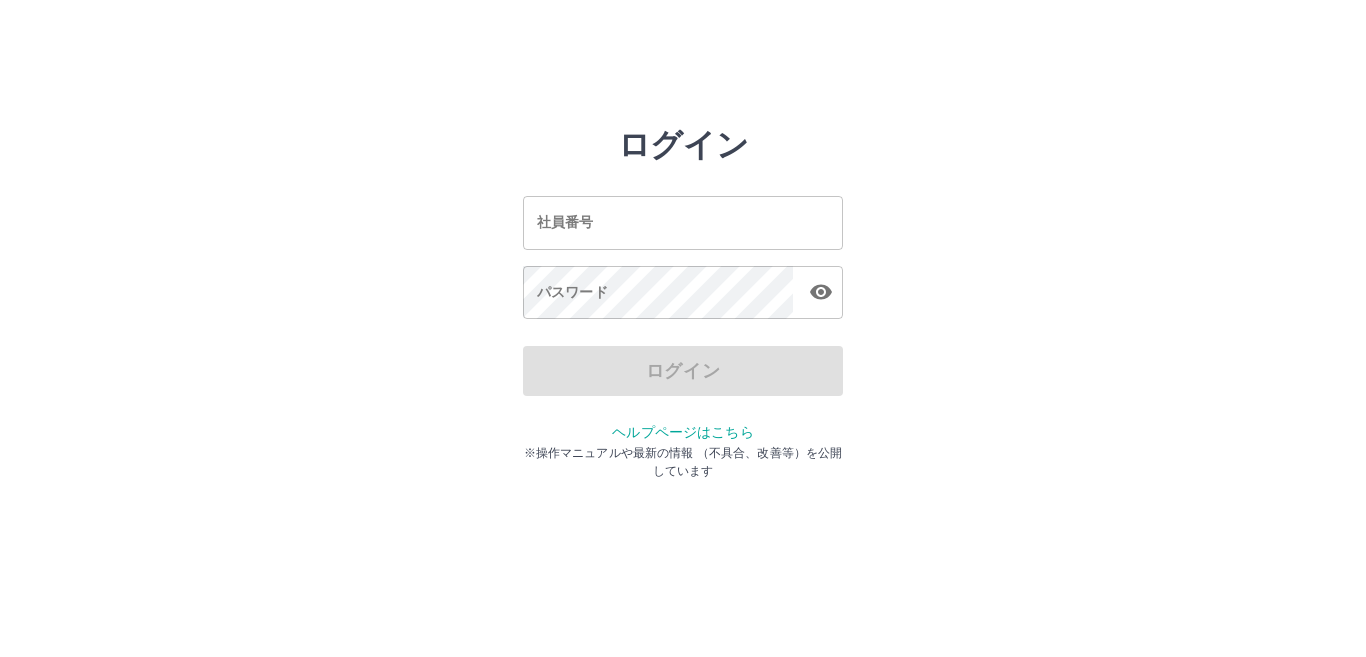 scroll, scrollTop: 0, scrollLeft: 0, axis: both 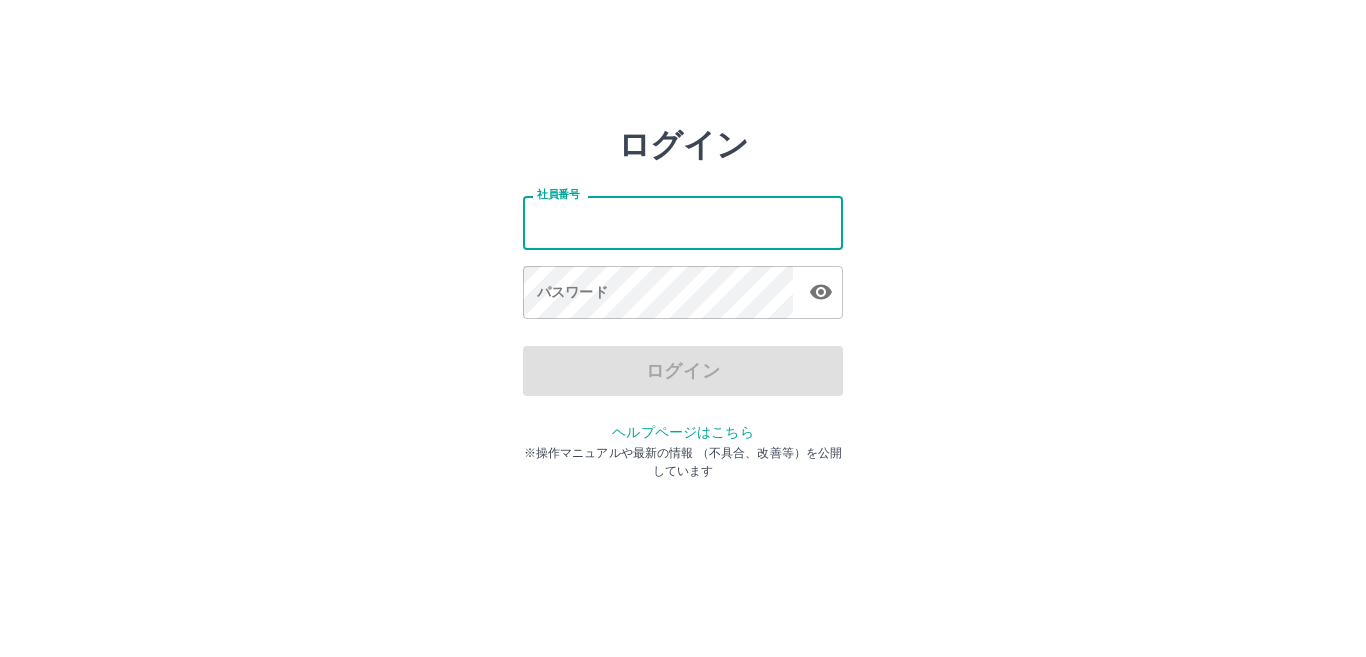 click on "社員番号" at bounding box center (683, 222) 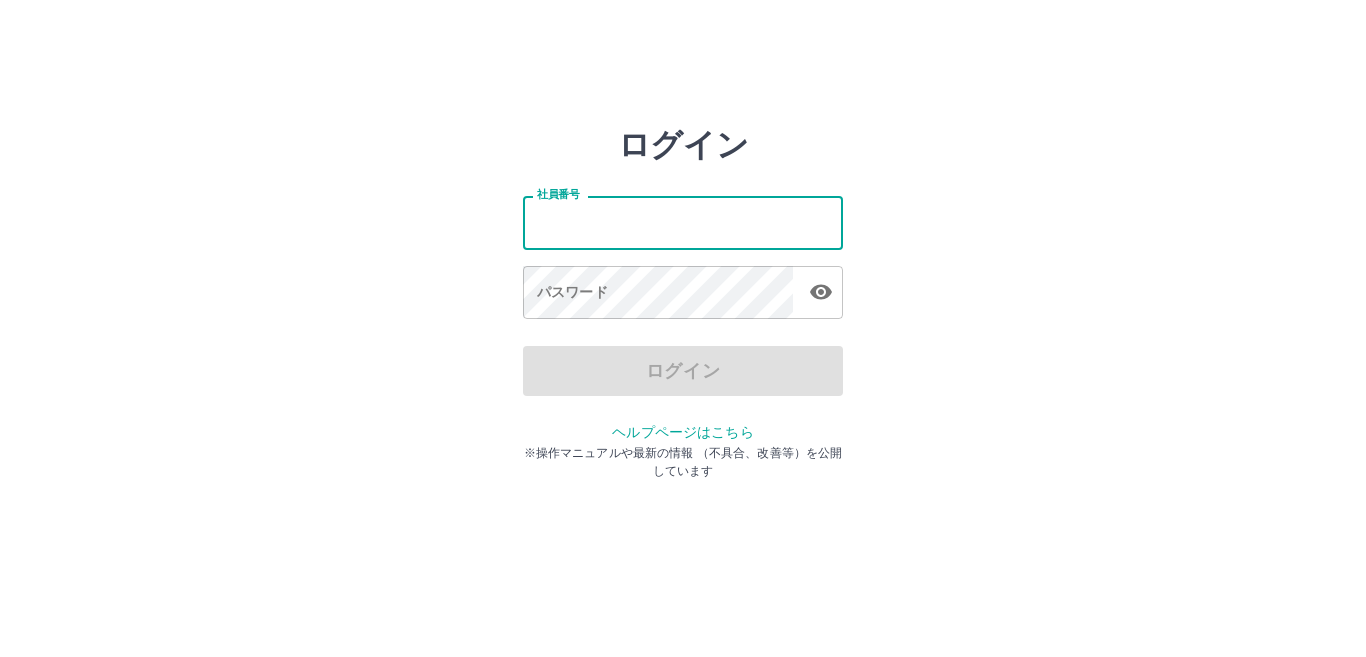 type on "*******" 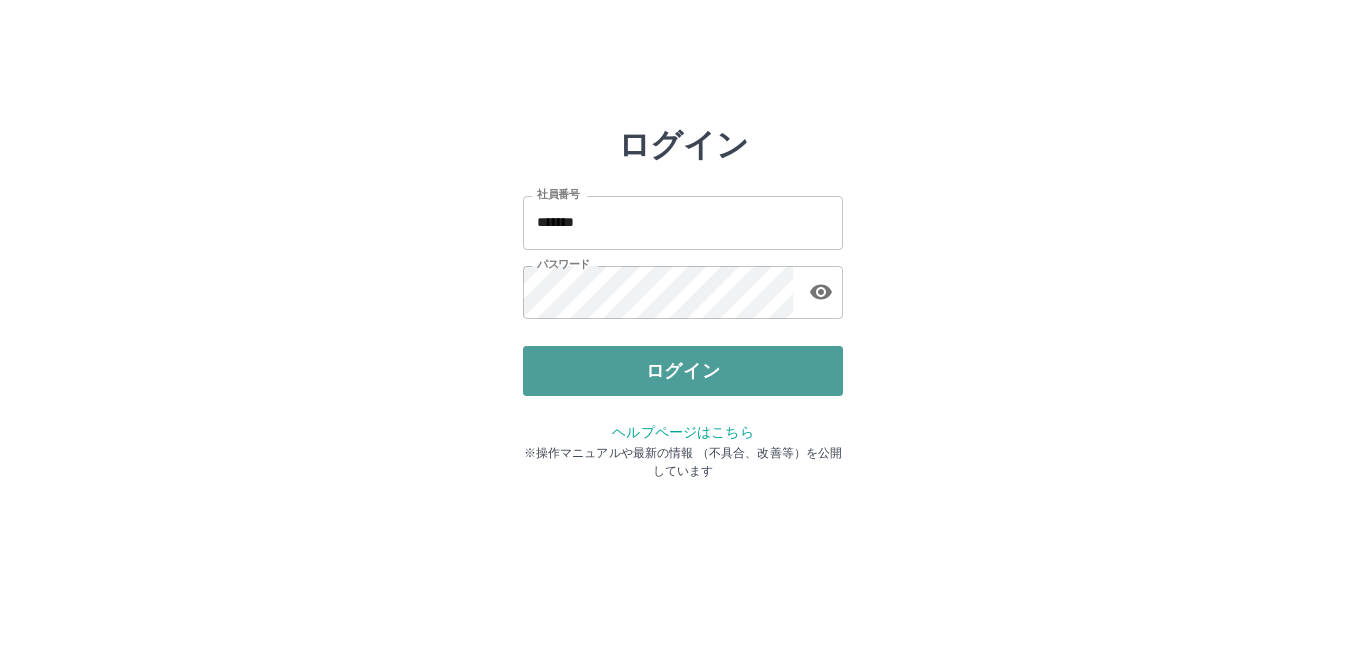 click on "ログイン" at bounding box center [683, 371] 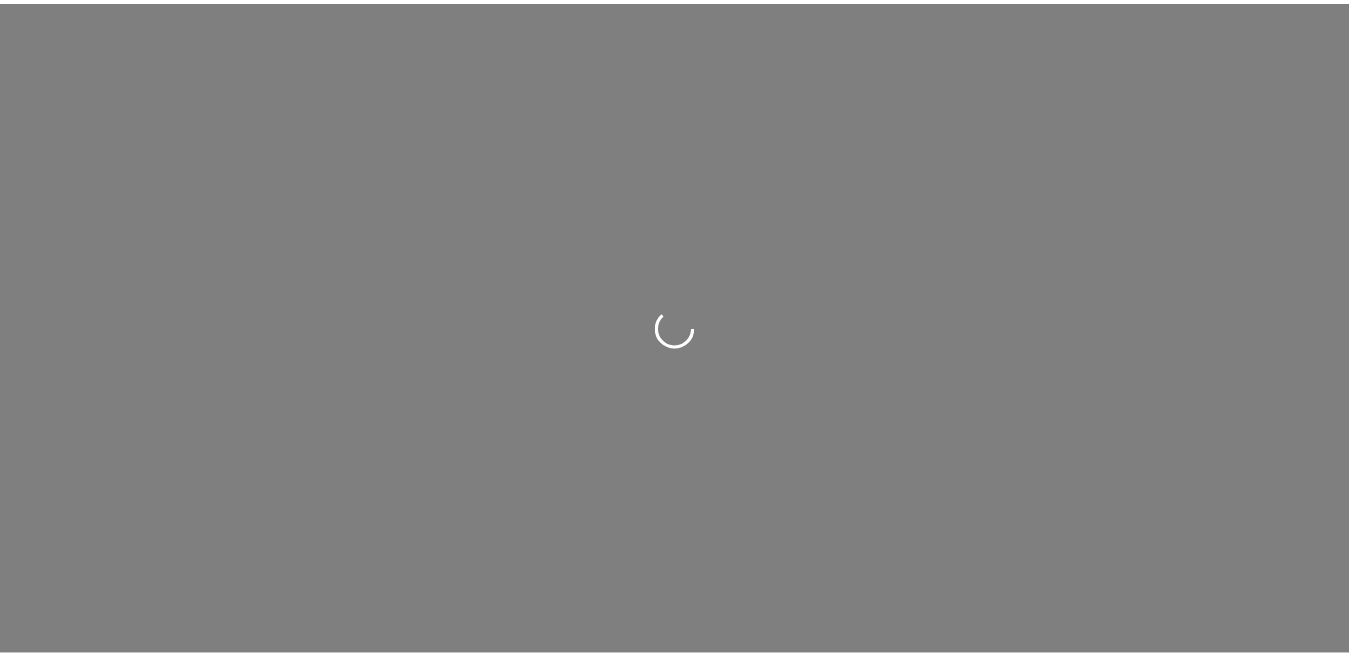 scroll, scrollTop: 0, scrollLeft: 0, axis: both 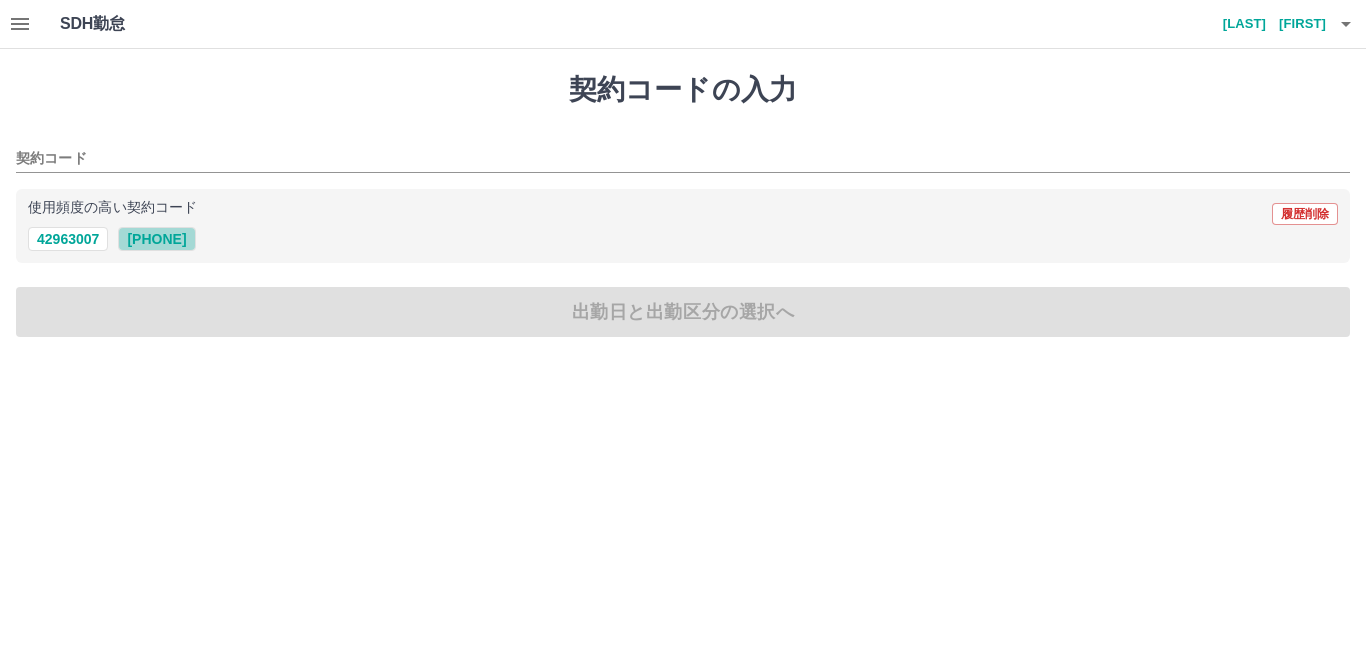 click on "[NUMBER]" at bounding box center (156, 239) 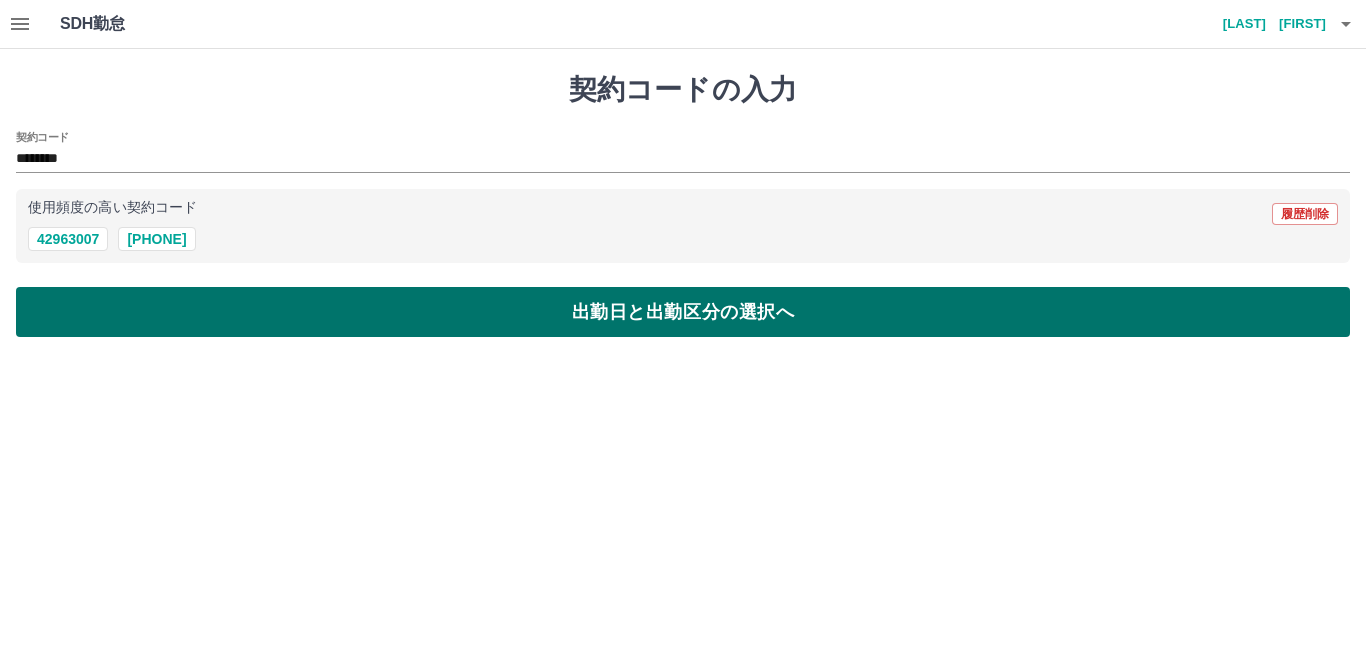 click on "出勤日と出勤区分の選択へ" at bounding box center (683, 312) 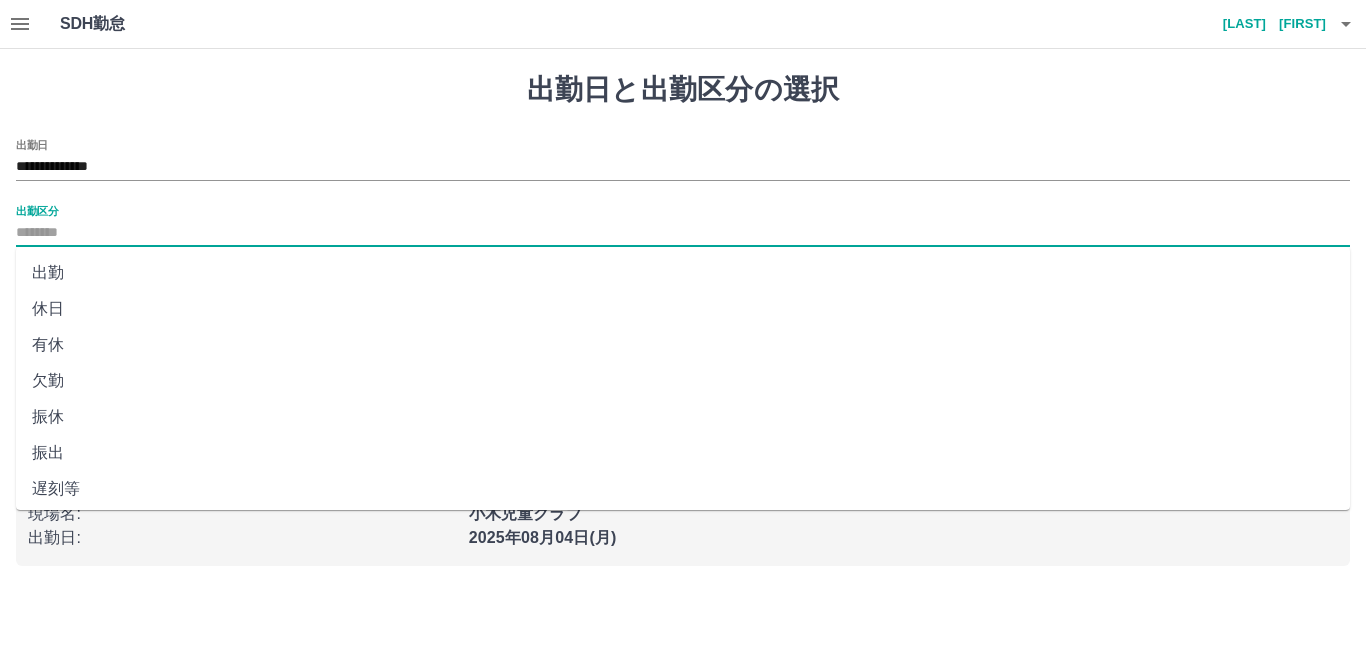 click on "出勤区分" at bounding box center (683, 233) 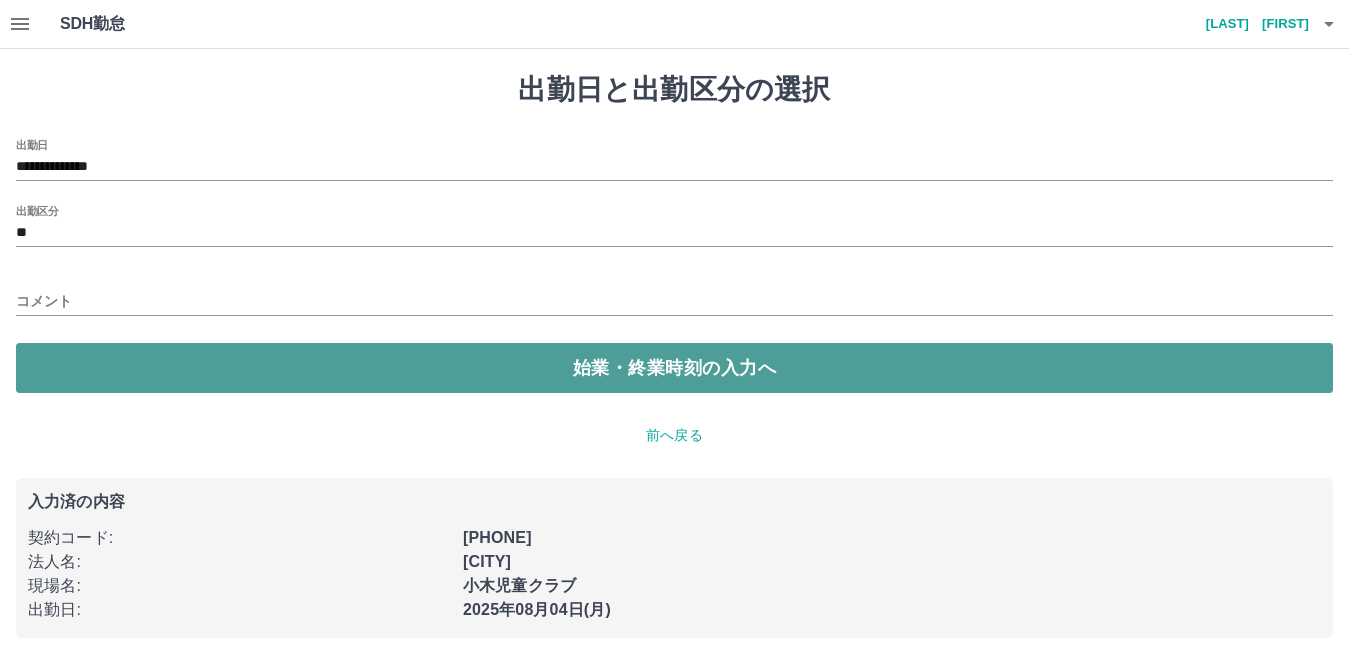 click on "始業・終業時刻の入力へ" at bounding box center (674, 368) 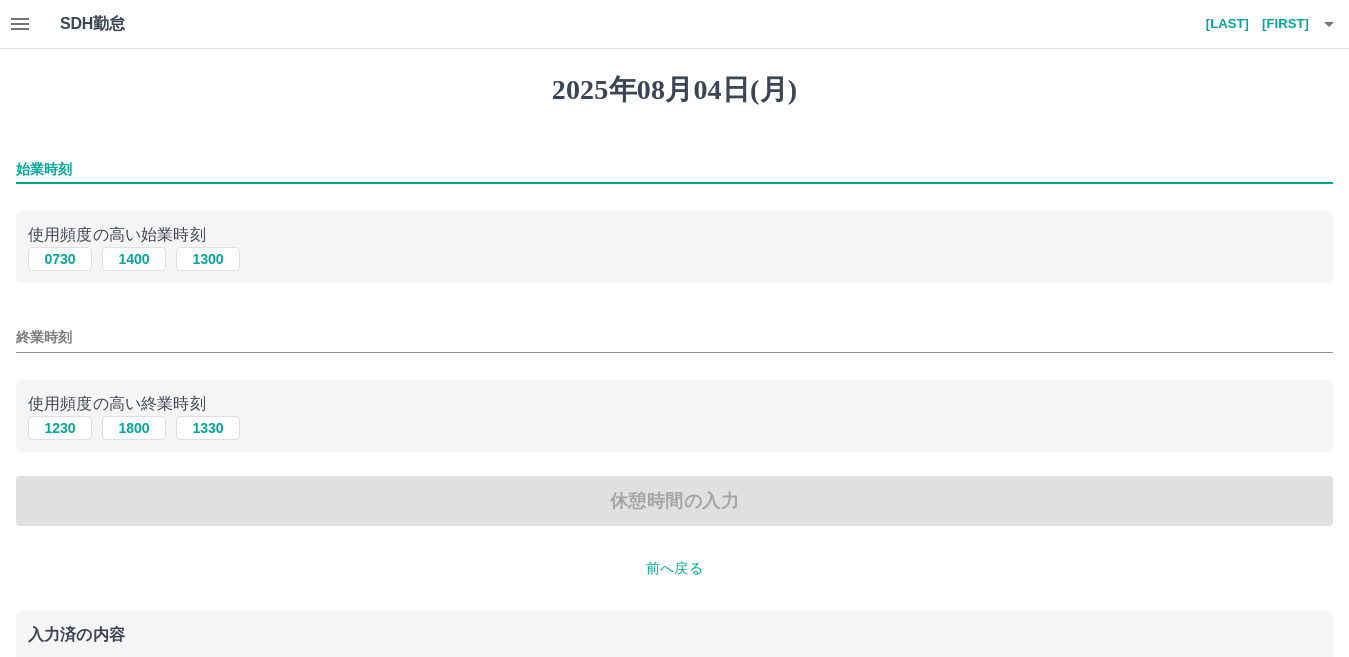 click on "始業時刻" at bounding box center [674, 169] 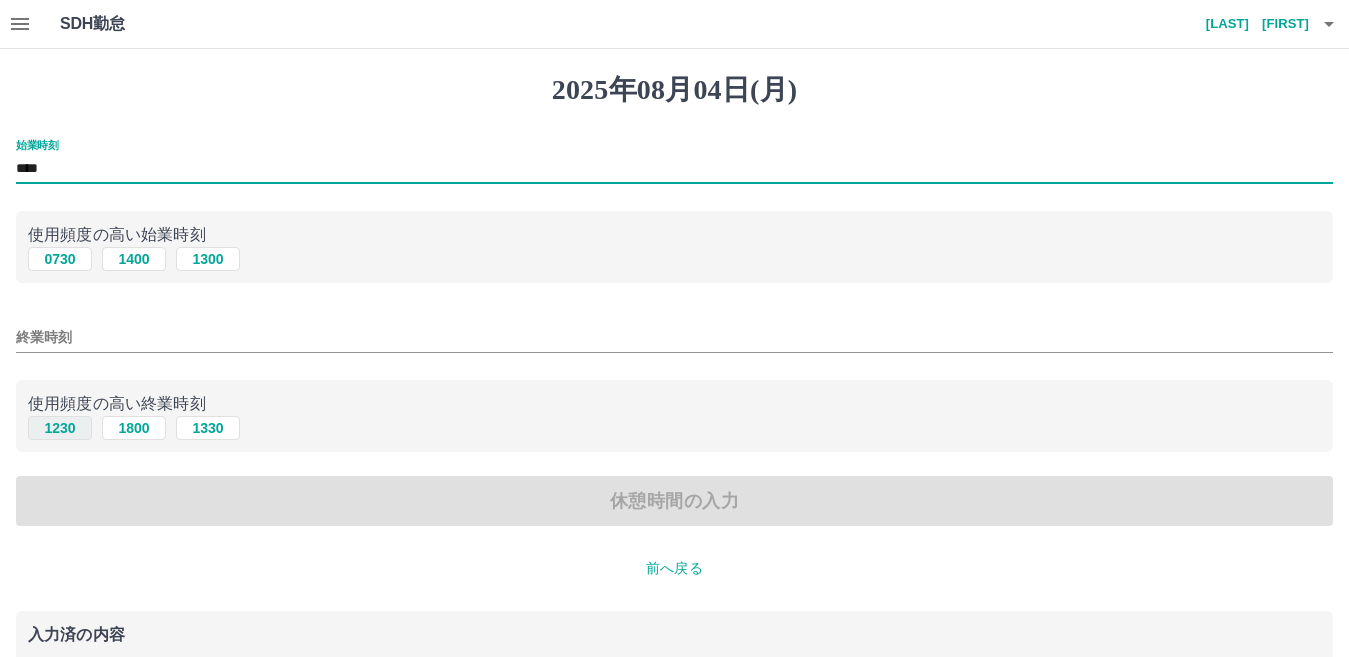 click on "1230" at bounding box center (60, 428) 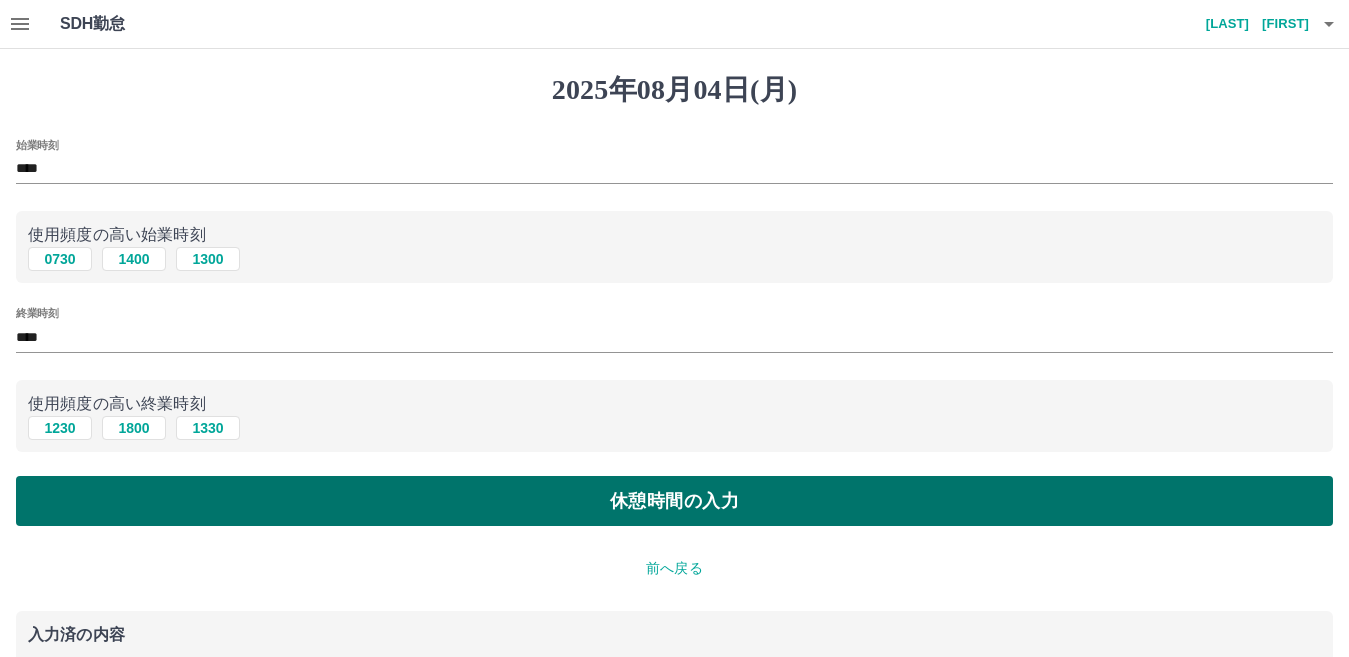 click on "休憩時間の入力" at bounding box center [674, 501] 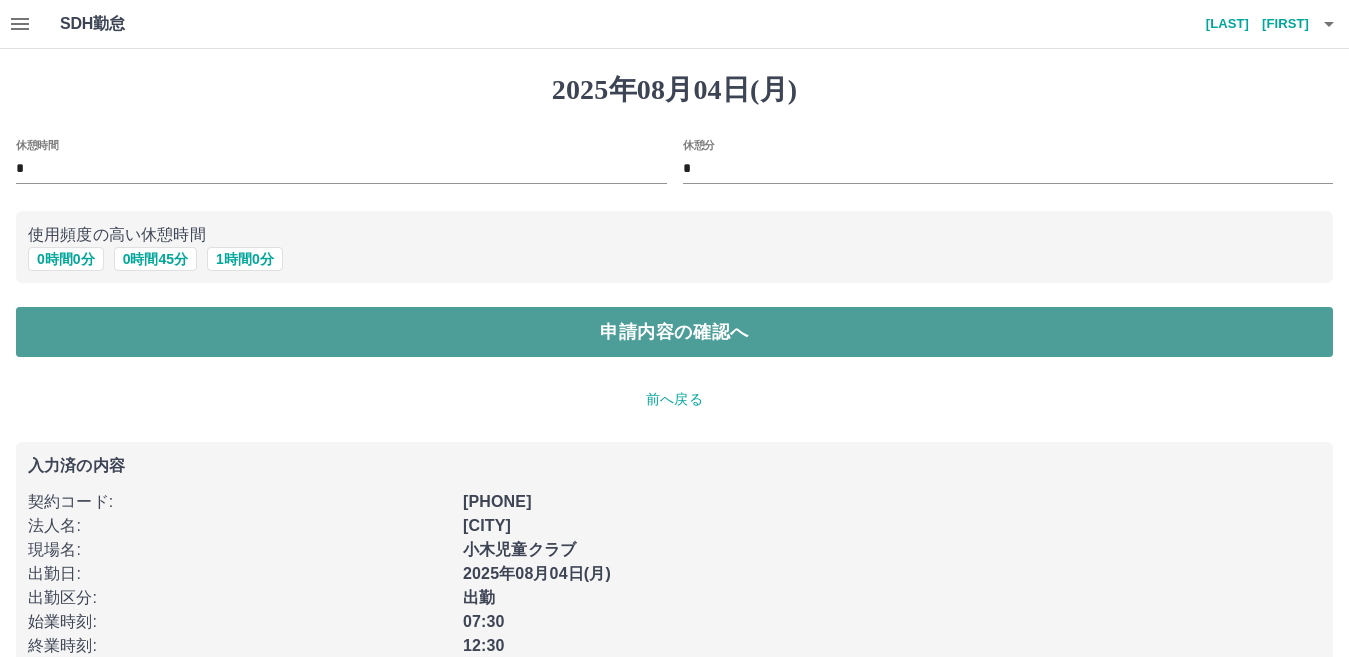 click on "申請内容の確認へ" at bounding box center (674, 332) 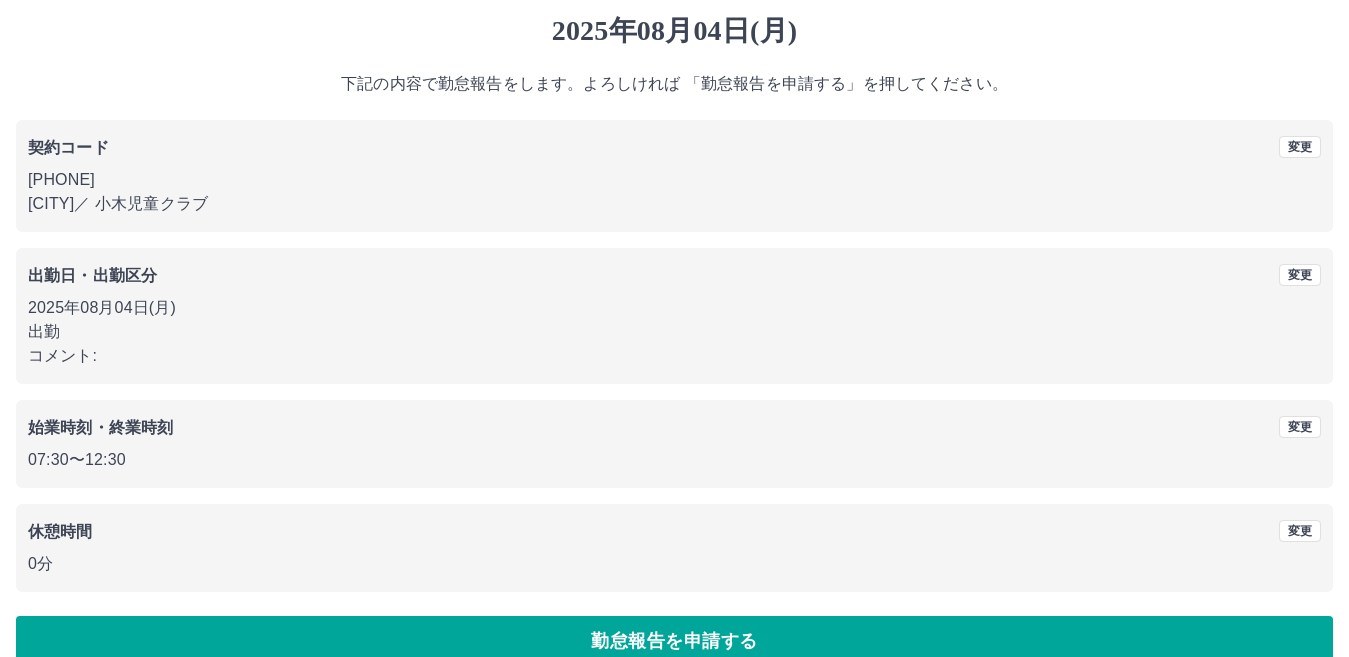 scroll, scrollTop: 92, scrollLeft: 0, axis: vertical 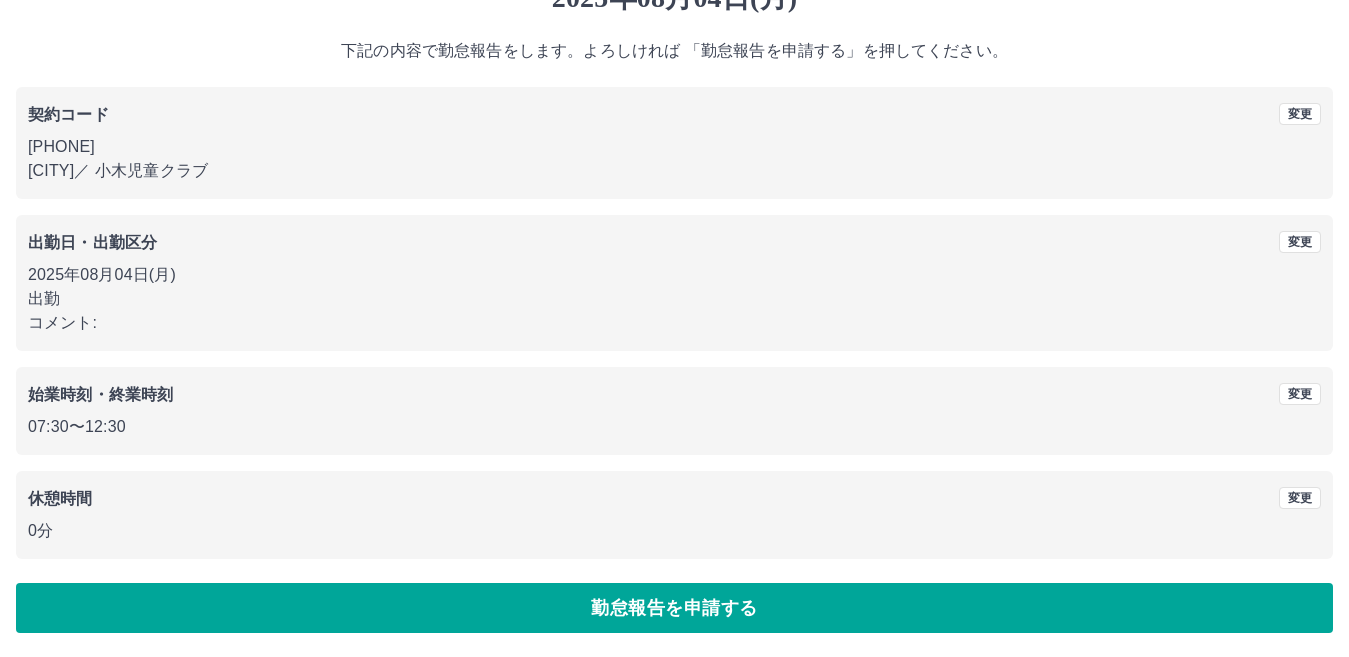 click on "勤怠報告を申請する" at bounding box center [674, 608] 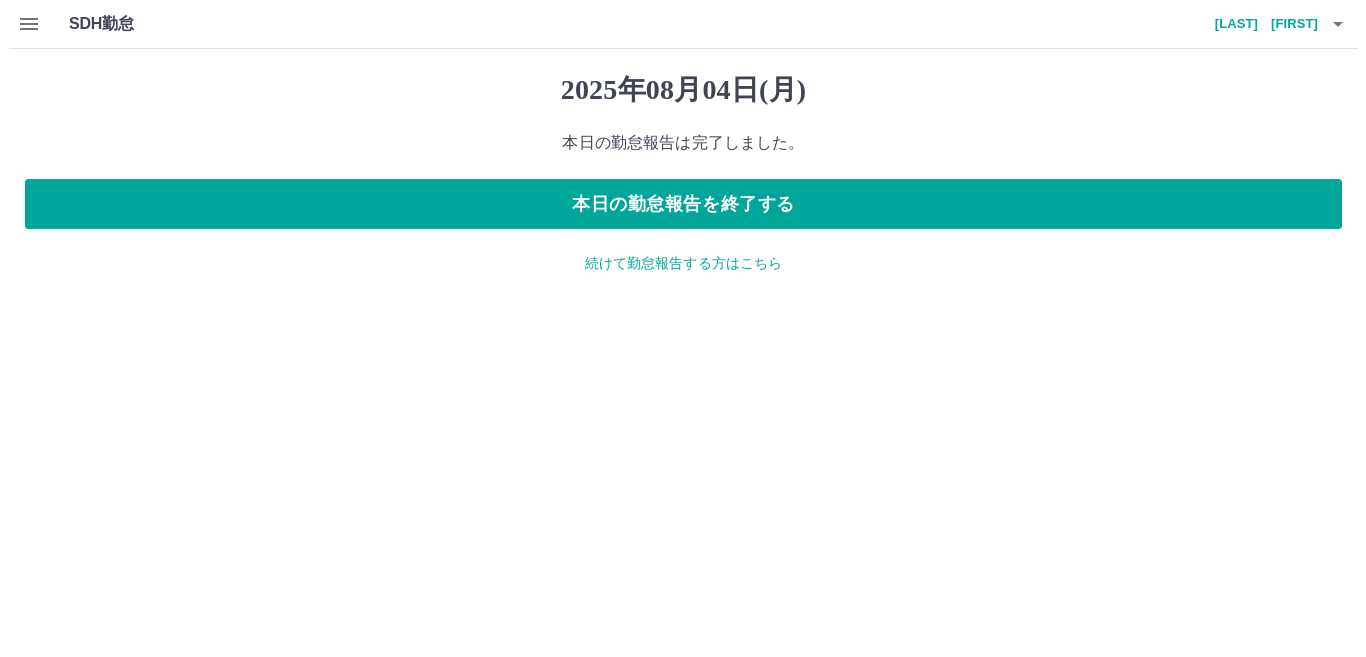 scroll, scrollTop: 0, scrollLeft: 0, axis: both 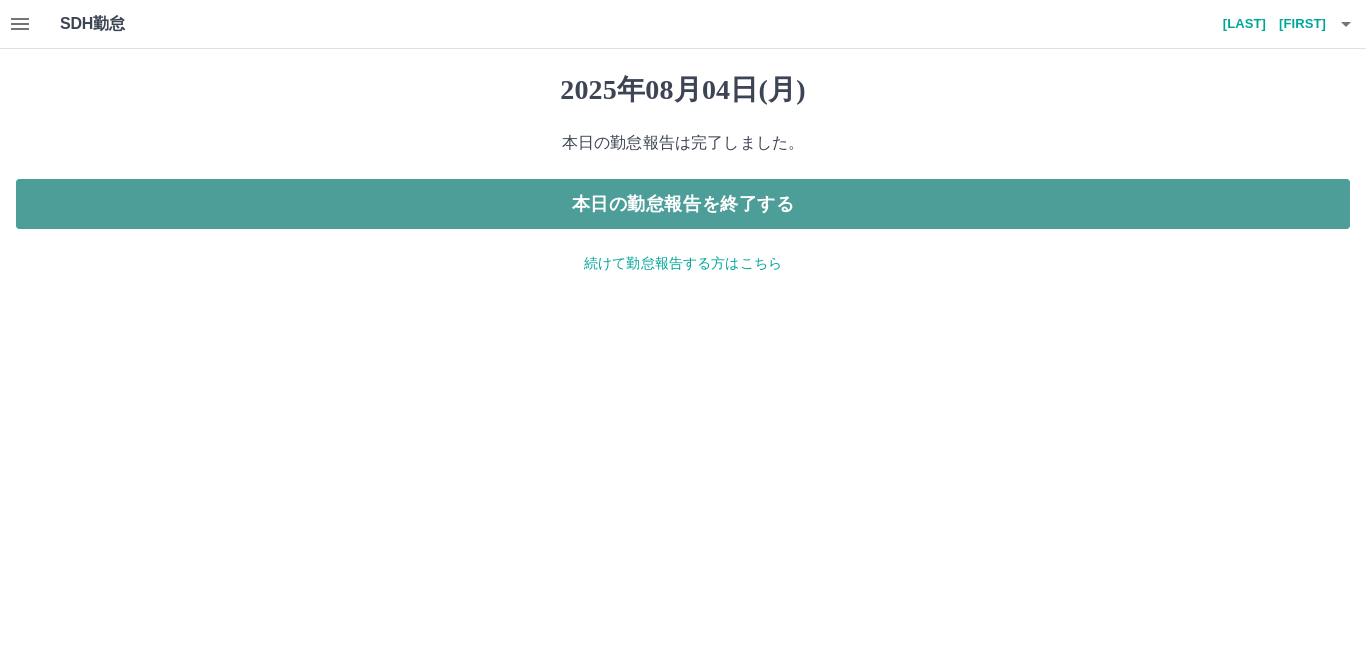 click on "本日の勤怠報告を終了する" at bounding box center (683, 204) 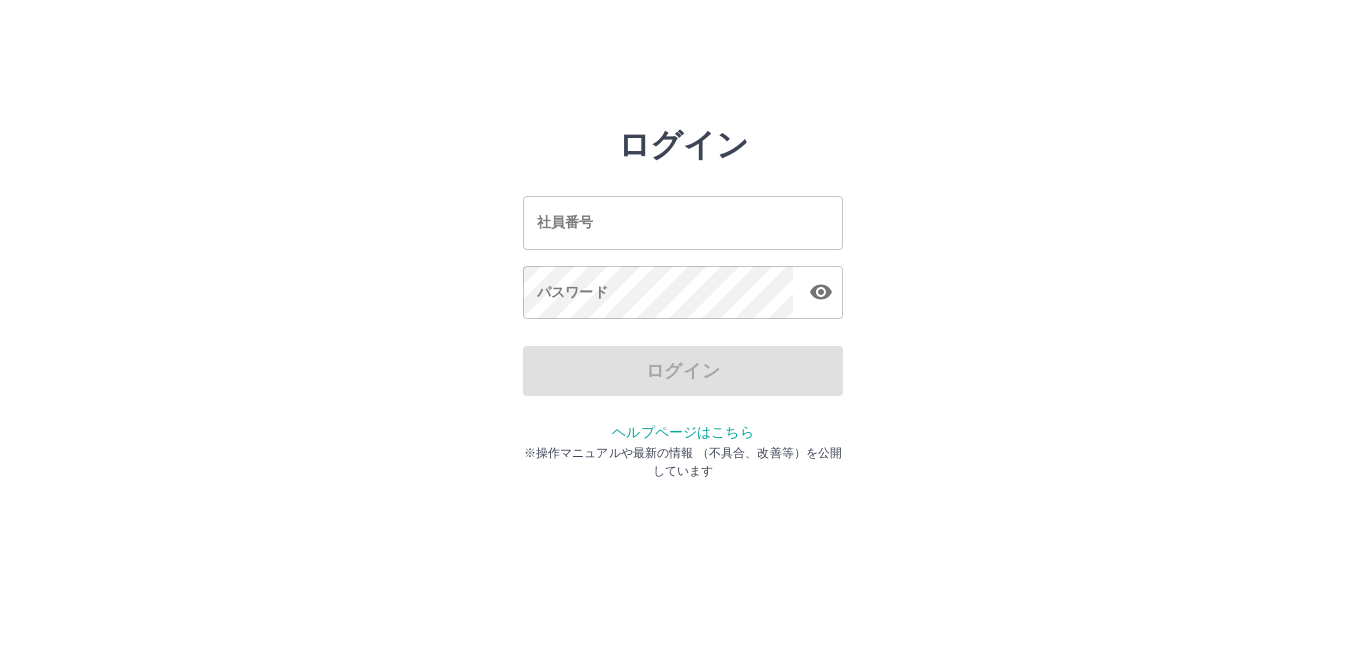 scroll, scrollTop: 0, scrollLeft: 0, axis: both 